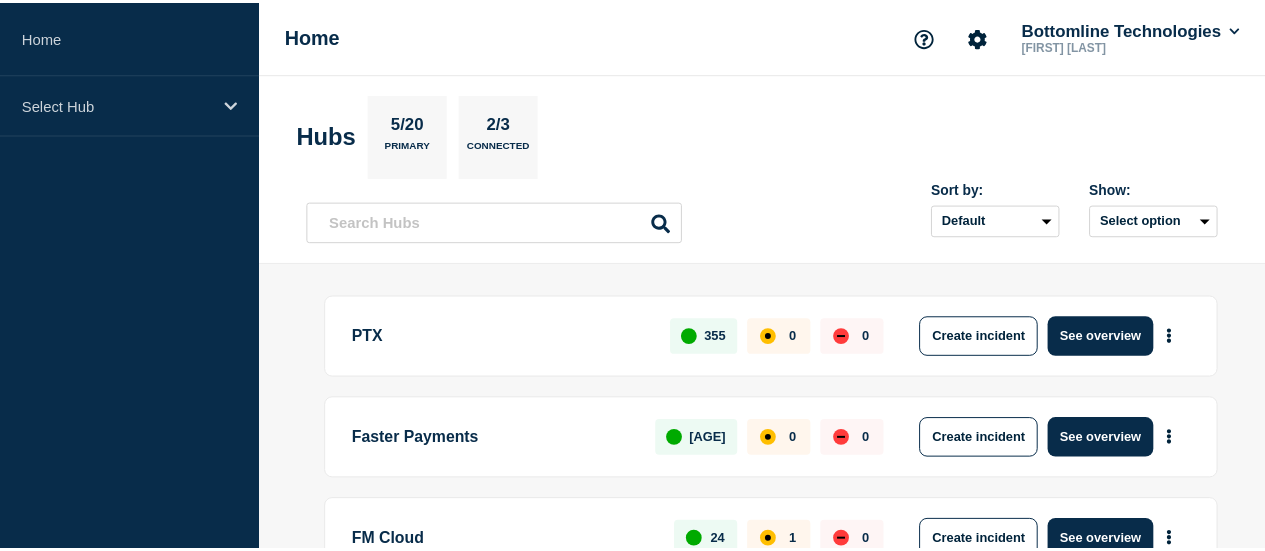 scroll, scrollTop: 0, scrollLeft: 0, axis: both 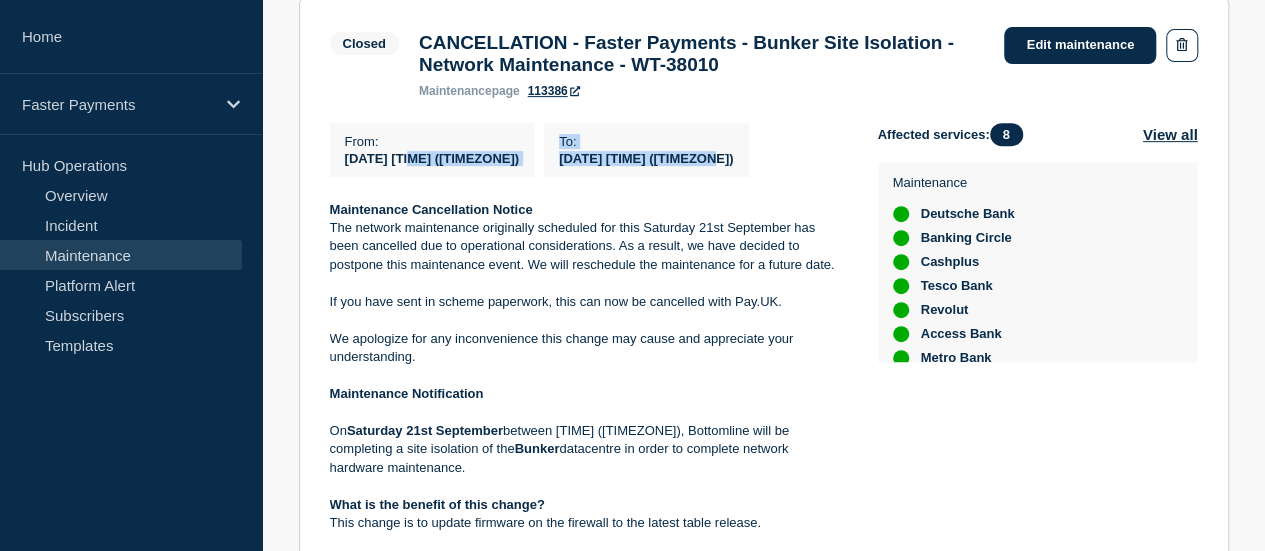 drag, startPoint x: 428, startPoint y: 177, endPoint x: 749, endPoint y: 187, distance: 321.15573 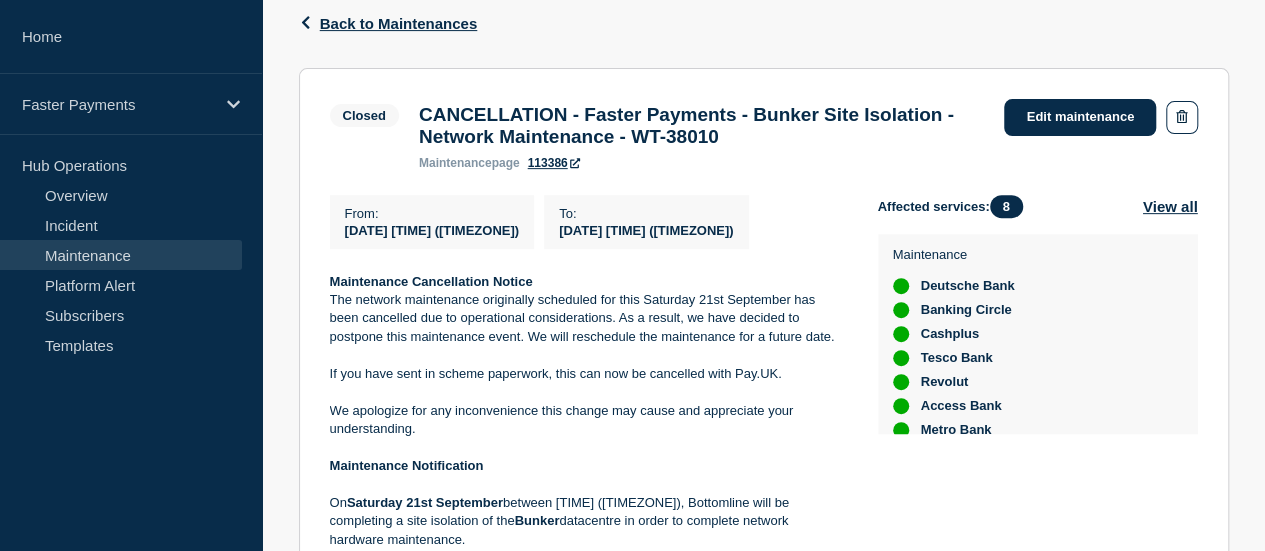 scroll, scrollTop: 303, scrollLeft: 0, axis: vertical 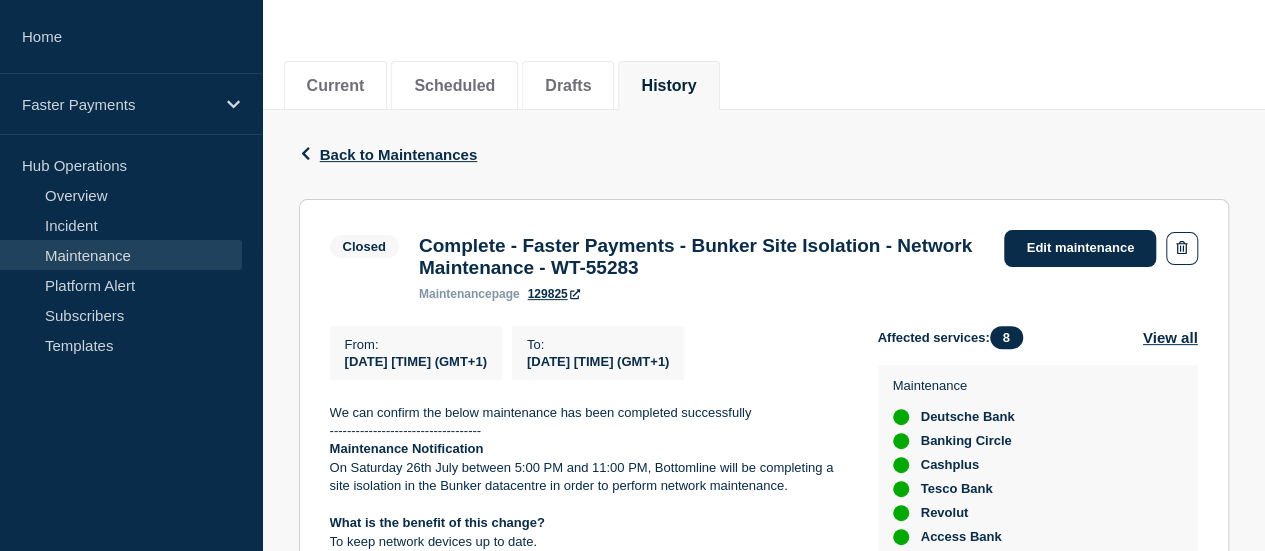 drag, startPoint x: 698, startPoint y: 249, endPoint x: 814, endPoint y: 291, distance: 123.36936 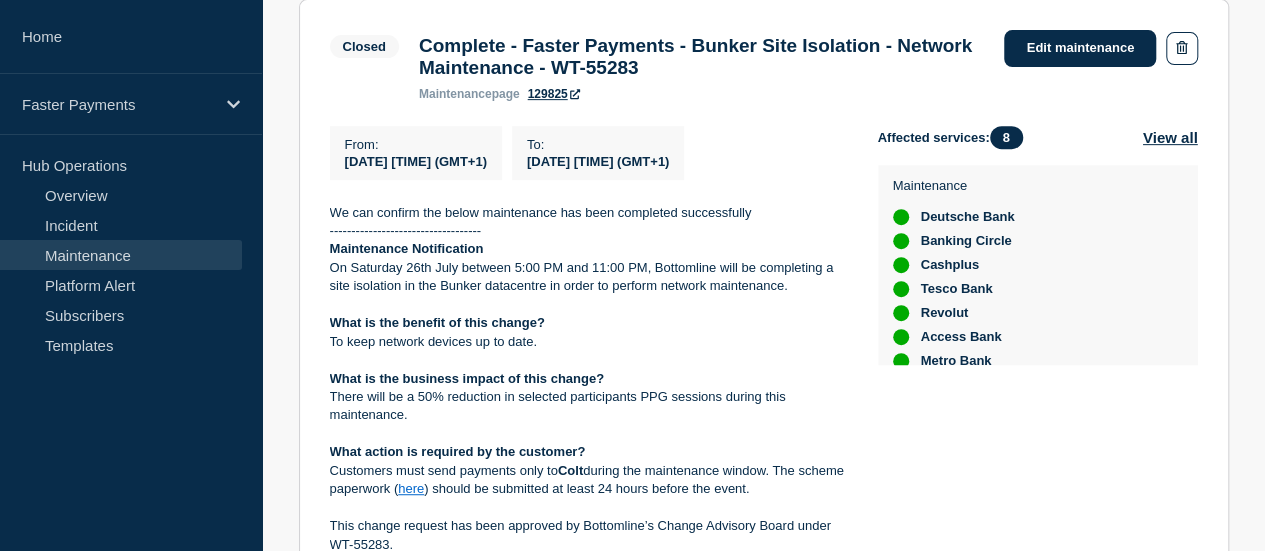drag, startPoint x: 367, startPoint y: 173, endPoint x: 514, endPoint y: 179, distance: 147.12239 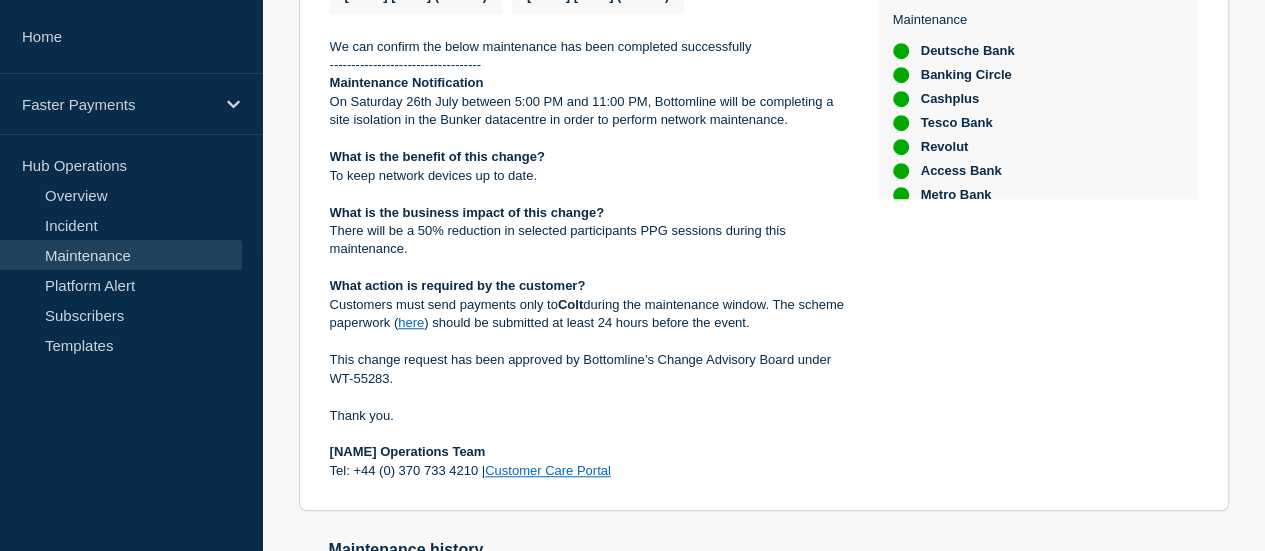 scroll, scrollTop: 500, scrollLeft: 0, axis: vertical 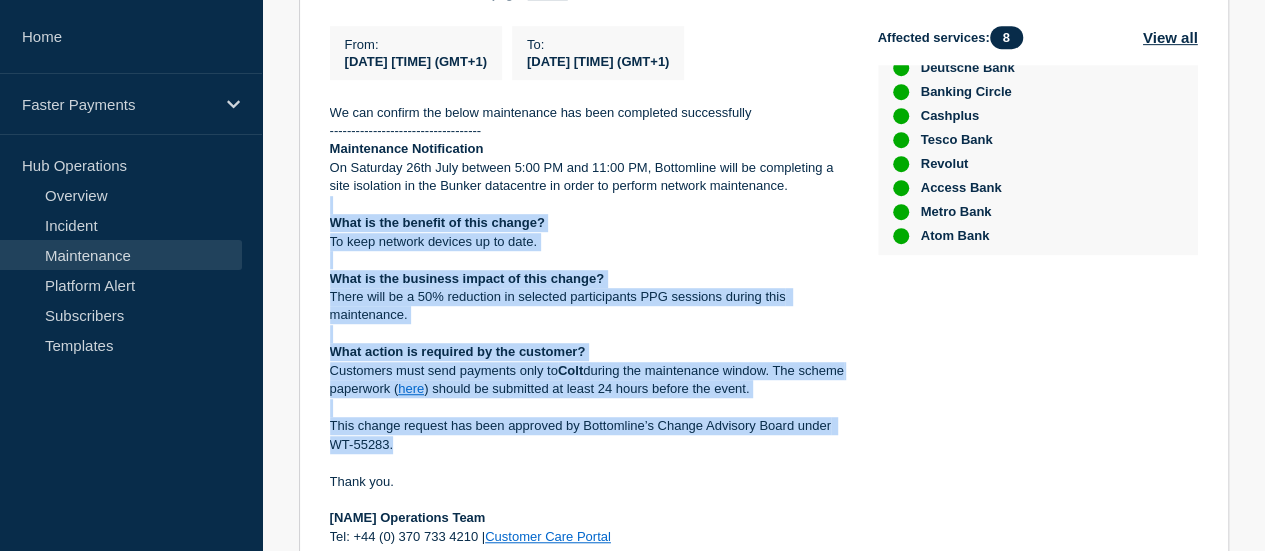 drag, startPoint x: 349, startPoint y: 217, endPoint x: 730, endPoint y: 455, distance: 449.2271 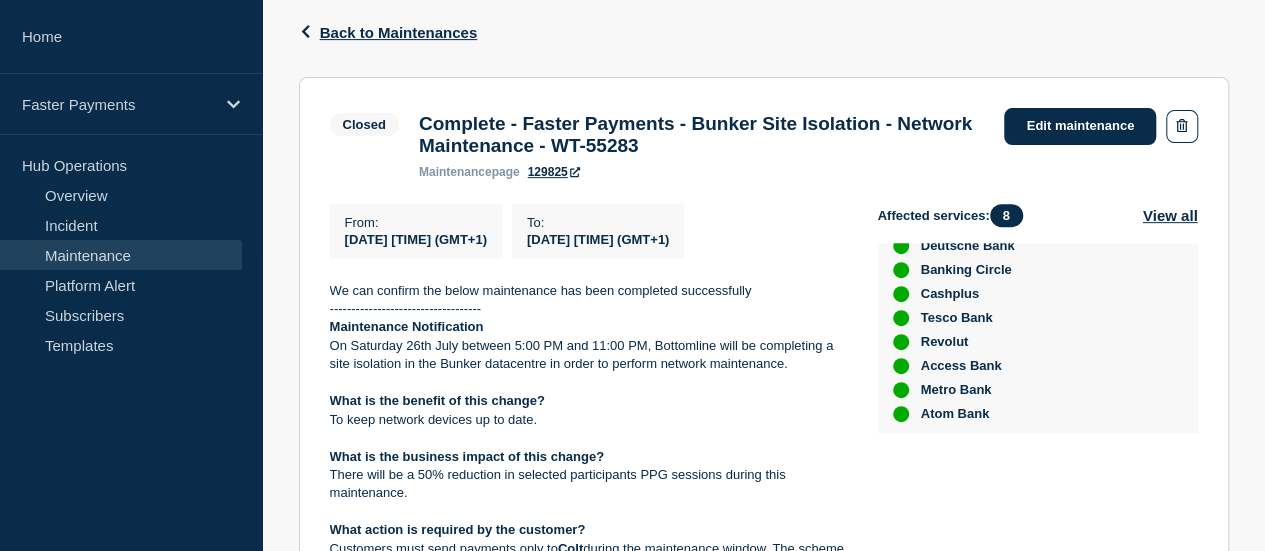 scroll, scrollTop: 222, scrollLeft: 0, axis: vertical 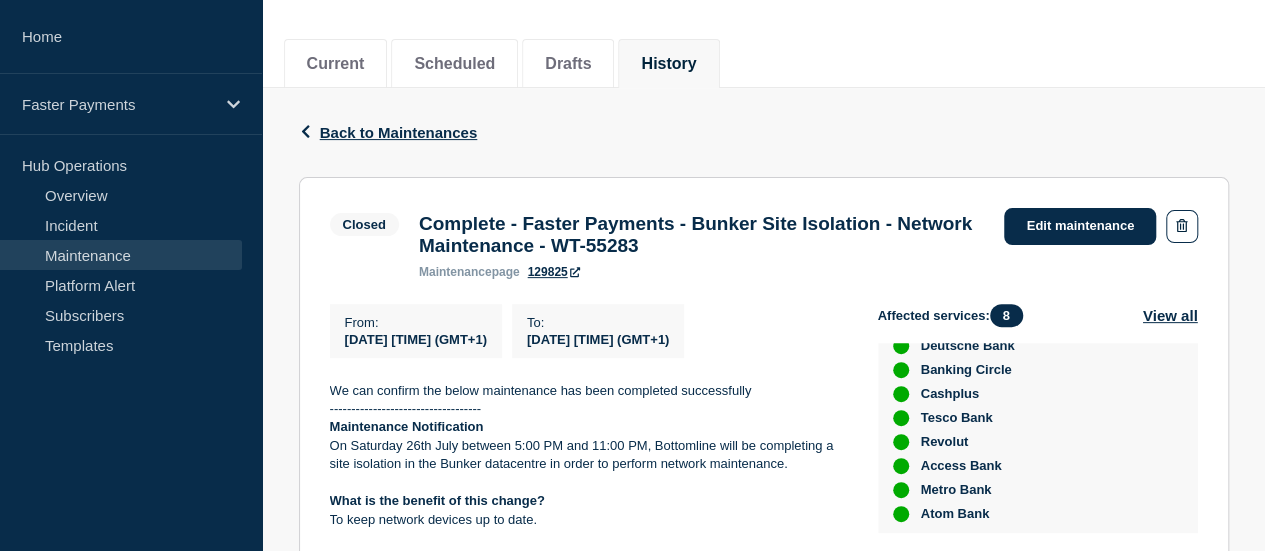 click on "Complete - Faster Payments - Bunker Site Isolation - Network Maintenance - WT-55283" at bounding box center (702, 235) 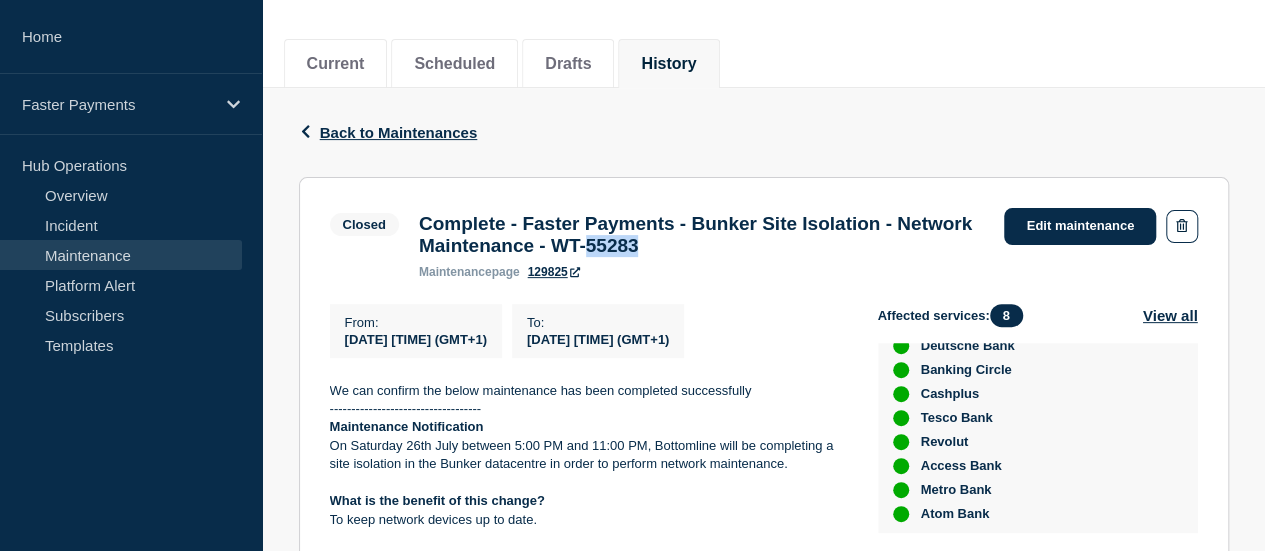click on "Complete - Faster Payments - Bunker Site Isolation - Network Maintenance - WT-55283" at bounding box center [702, 235] 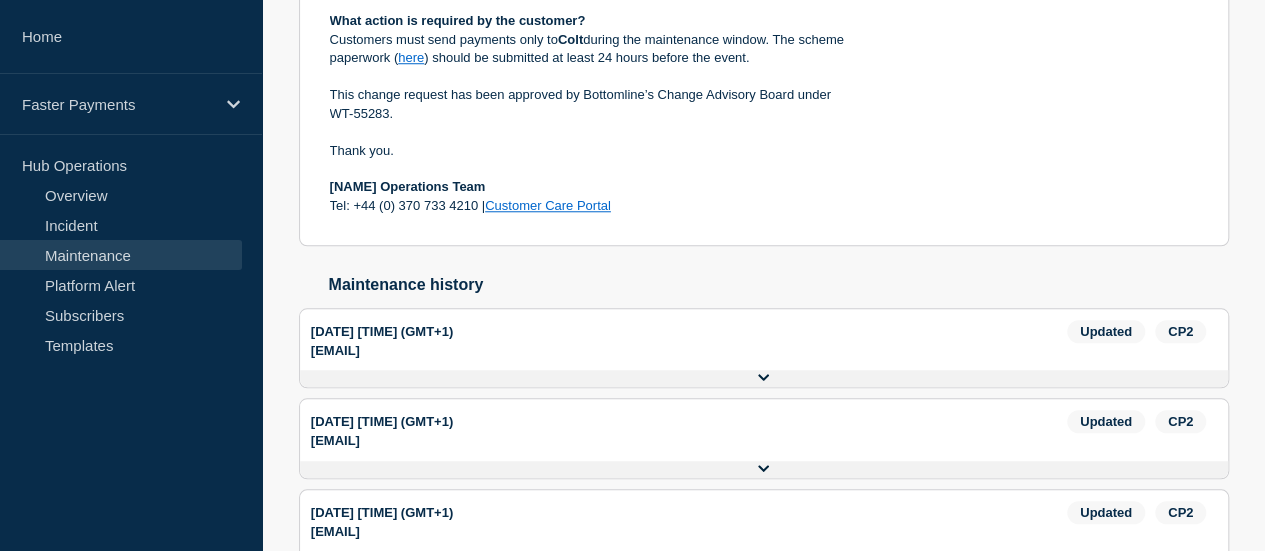 scroll, scrollTop: 700, scrollLeft: 0, axis: vertical 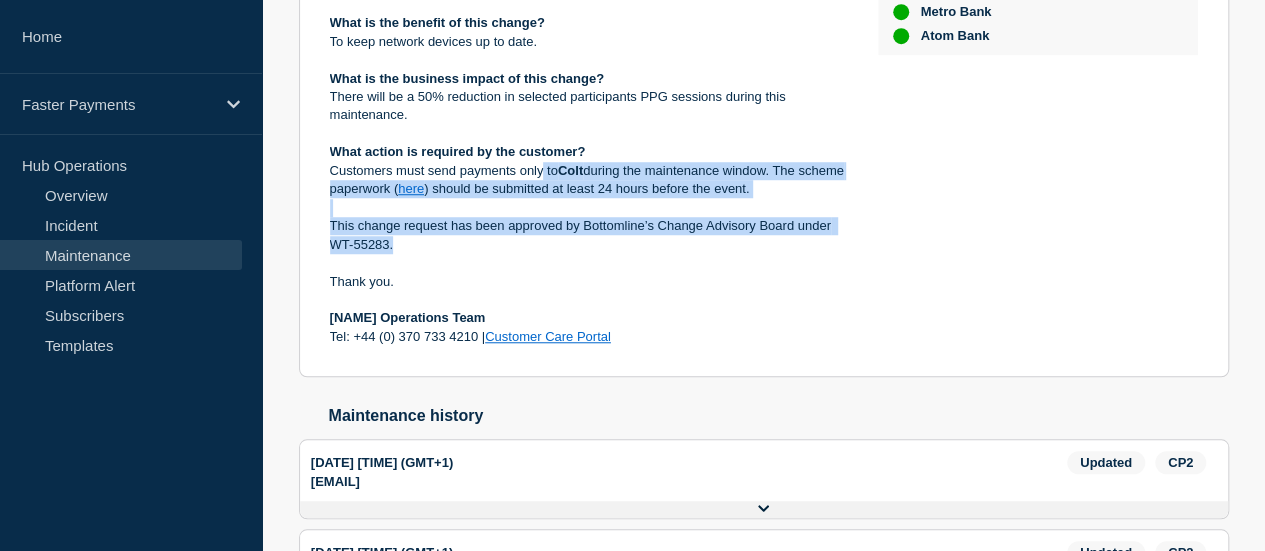 drag, startPoint x: 672, startPoint y: 260, endPoint x: 624, endPoint y: 184, distance: 89.88882 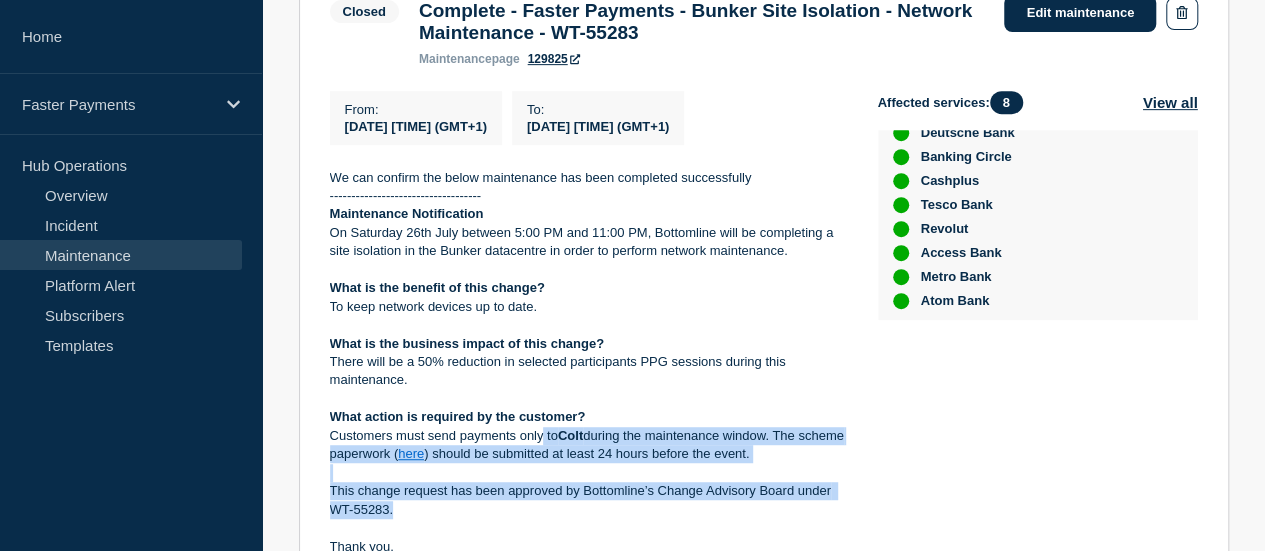 scroll, scrollTop: 600, scrollLeft: 0, axis: vertical 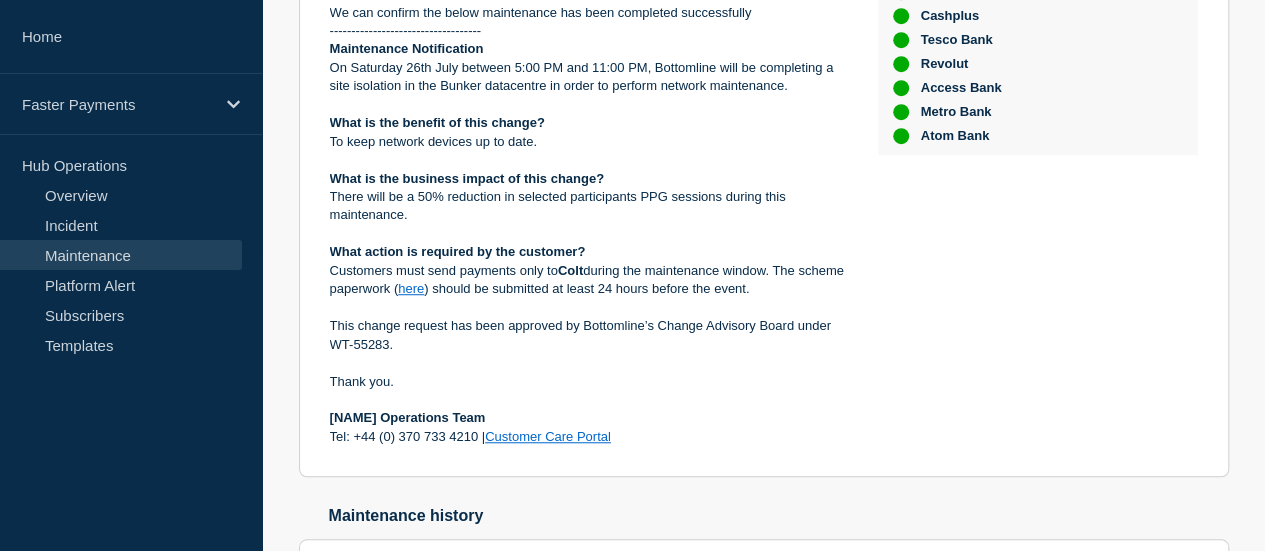 click on "What is the benefit of this change?" at bounding box center [588, 123] 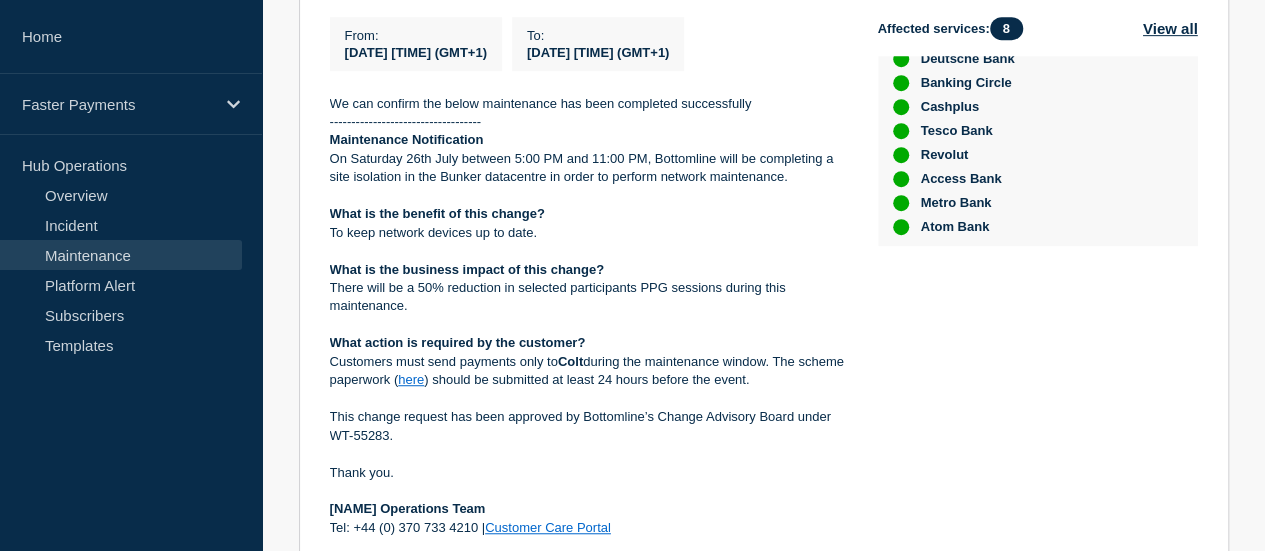 scroll, scrollTop: 400, scrollLeft: 0, axis: vertical 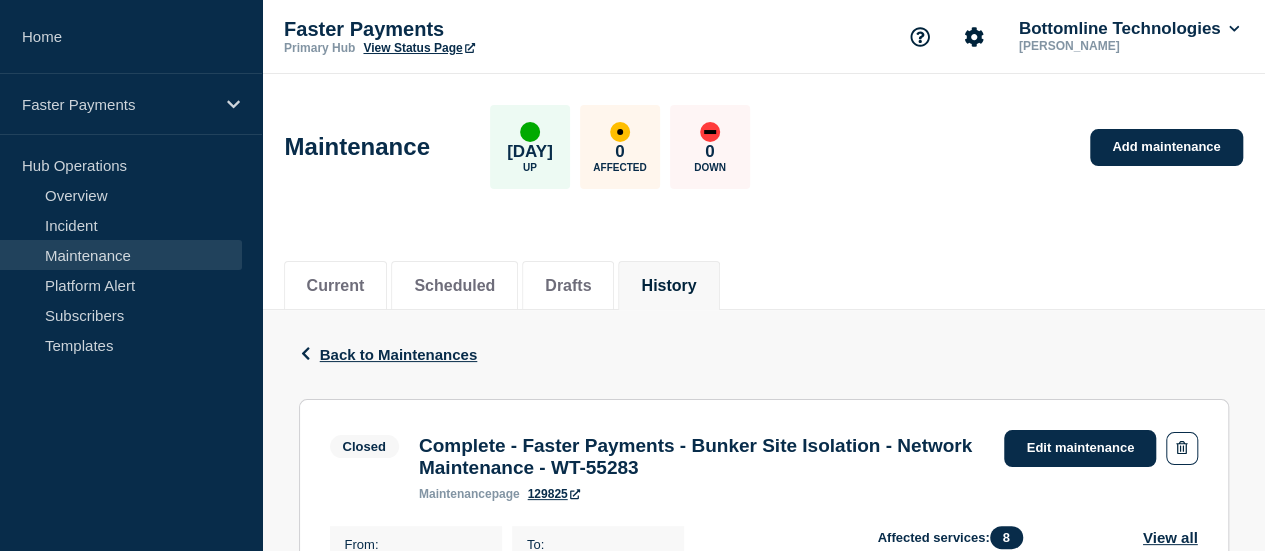 click on "Maintenance" at bounding box center [121, 255] 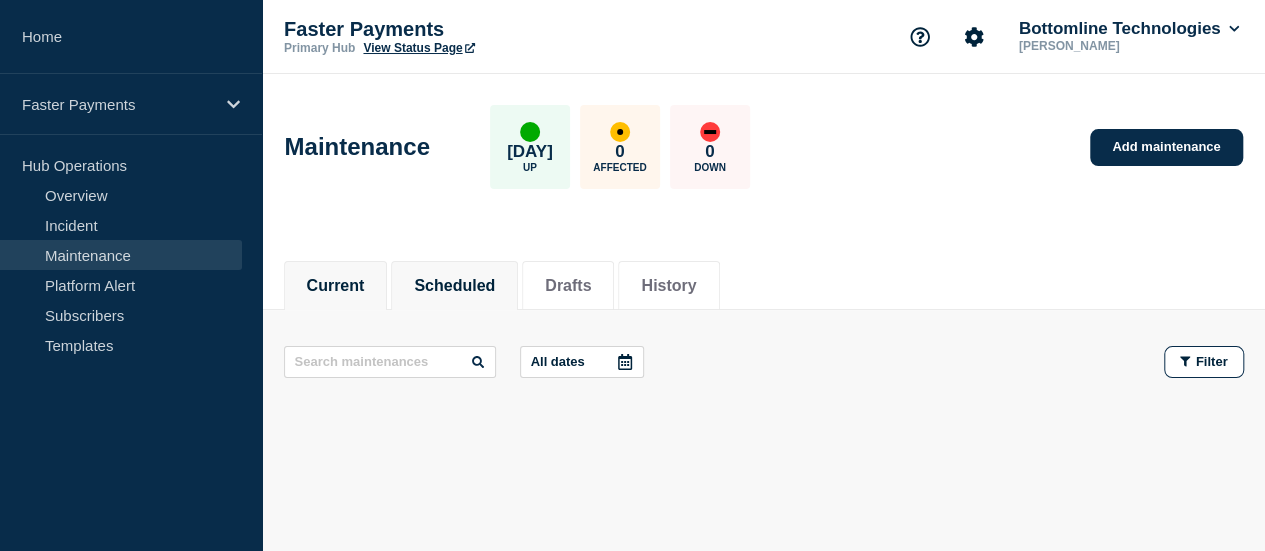 click on "Scheduled" 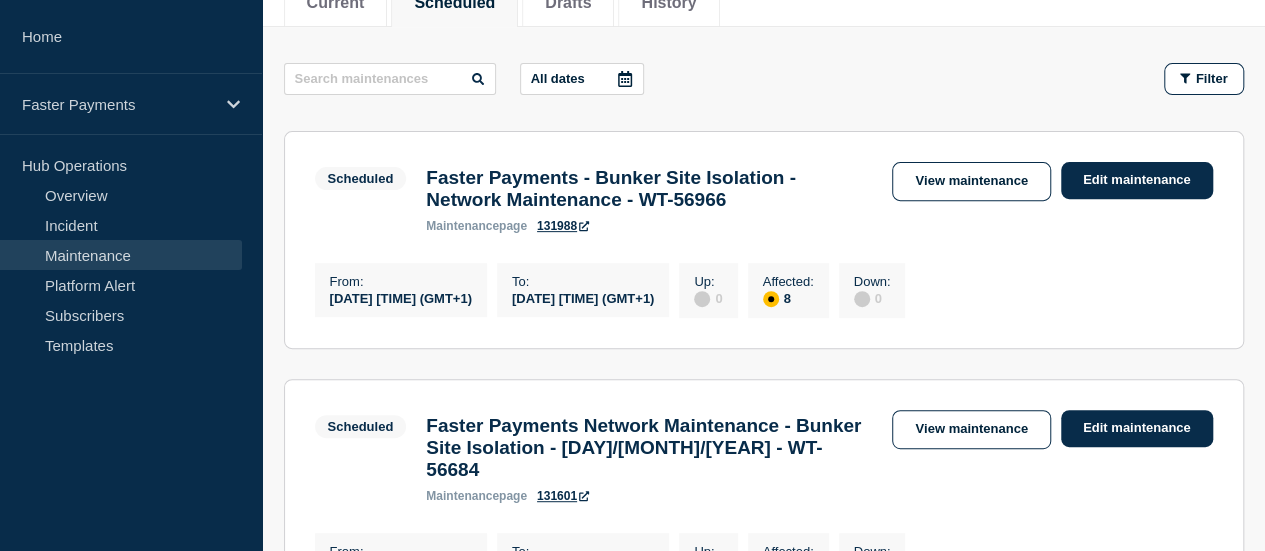 scroll, scrollTop: 300, scrollLeft: 0, axis: vertical 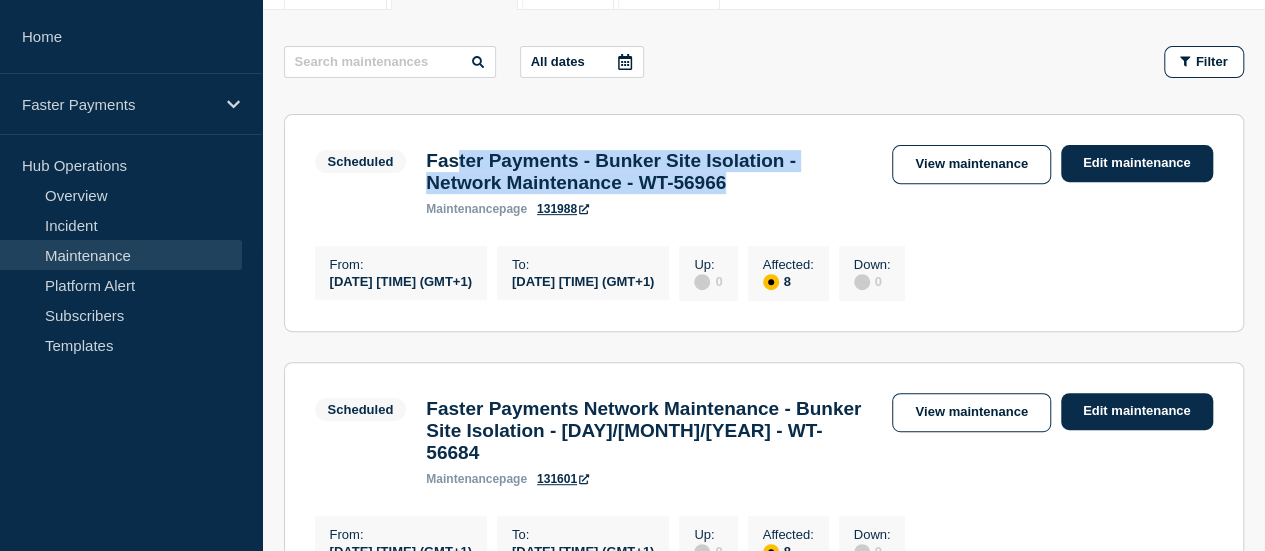 drag, startPoint x: 516, startPoint y: 171, endPoint x: 770, endPoint y: 186, distance: 254.44254 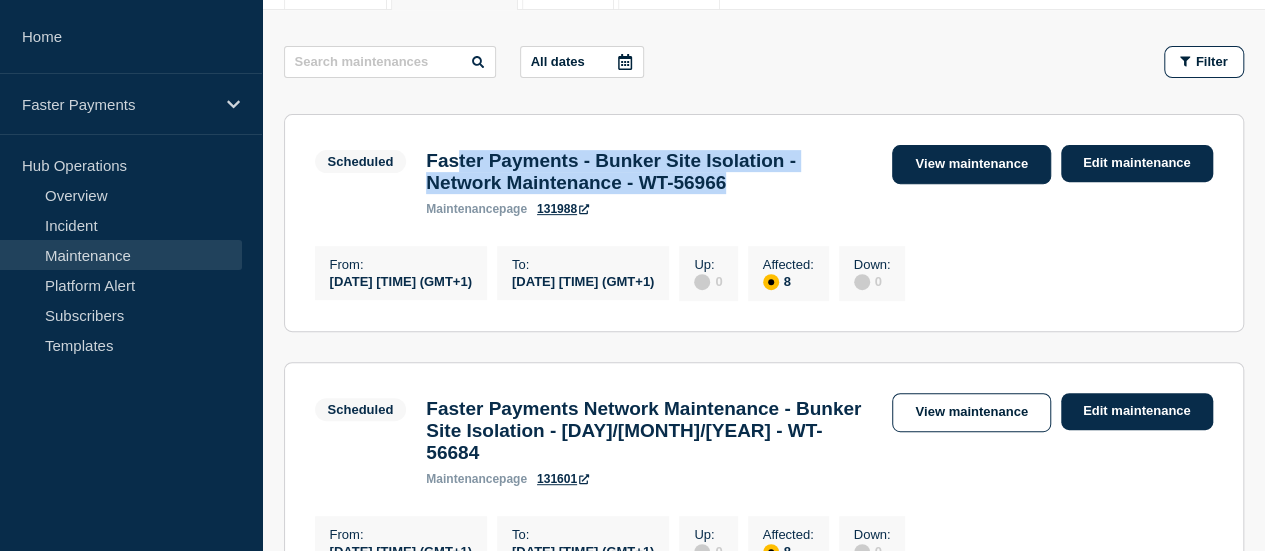 click on "View maintenance" at bounding box center (971, 164) 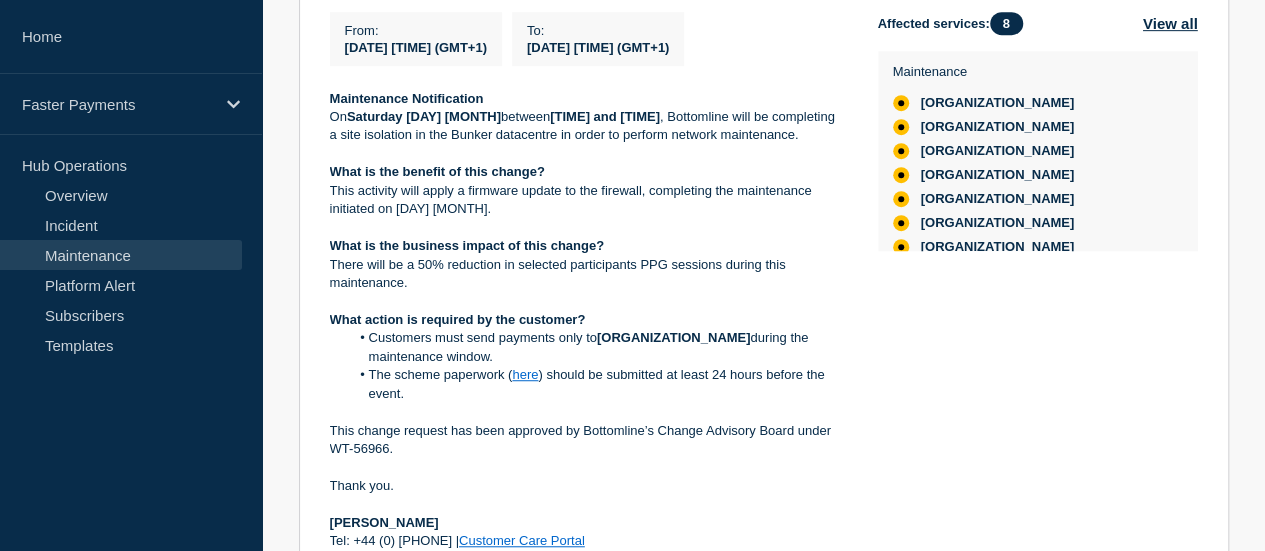 scroll, scrollTop: 600, scrollLeft: 0, axis: vertical 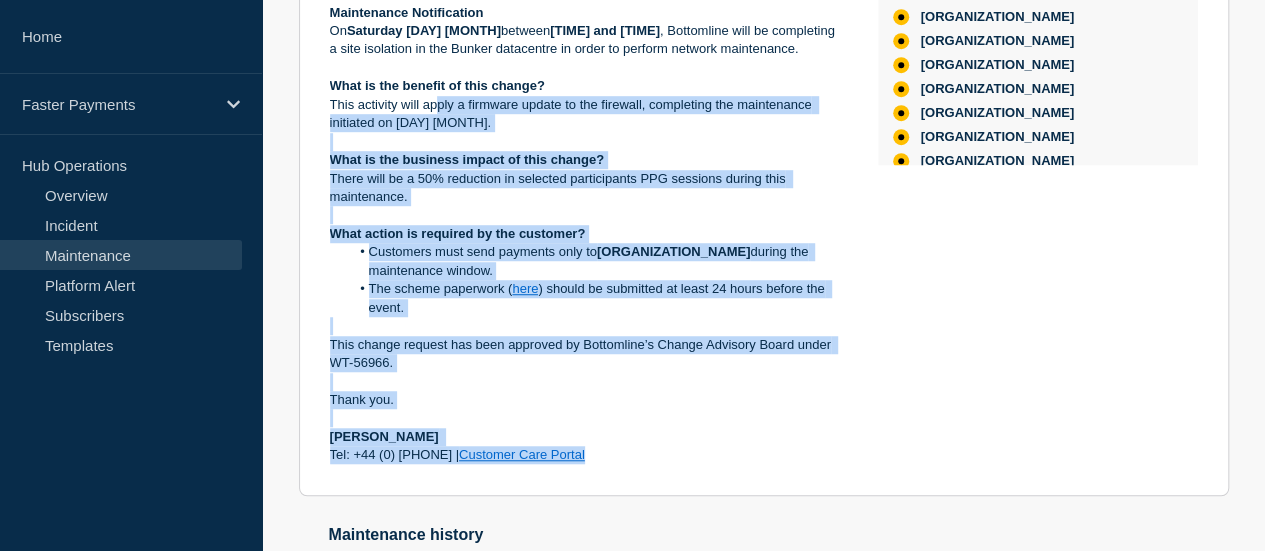 drag, startPoint x: 436, startPoint y: 143, endPoint x: 729, endPoint y: 472, distance: 440.55646 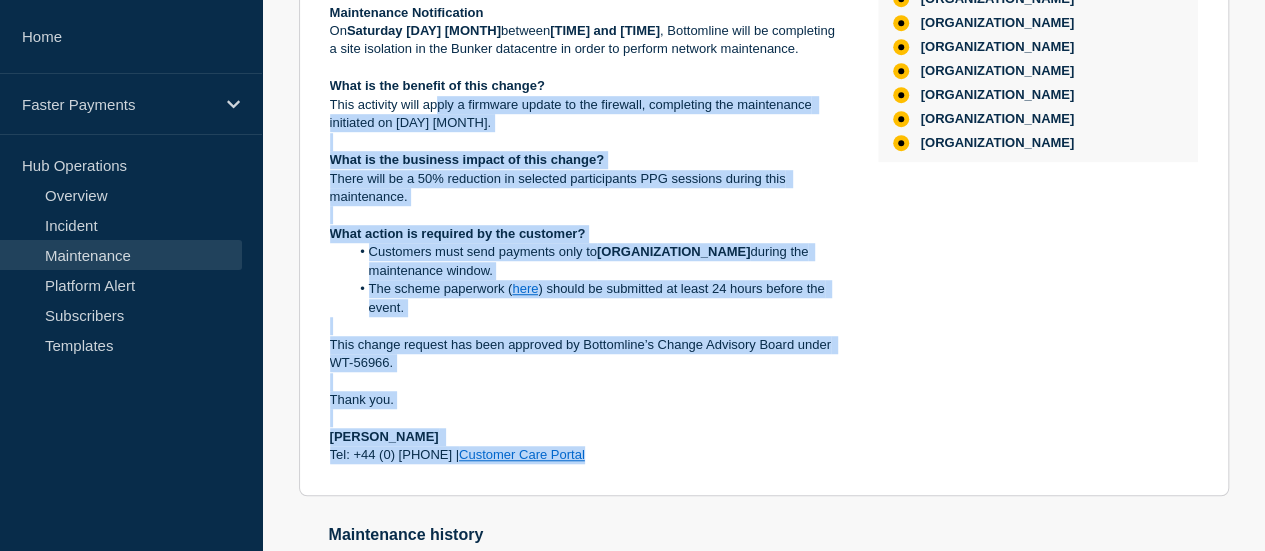 scroll, scrollTop: 65, scrollLeft: 0, axis: vertical 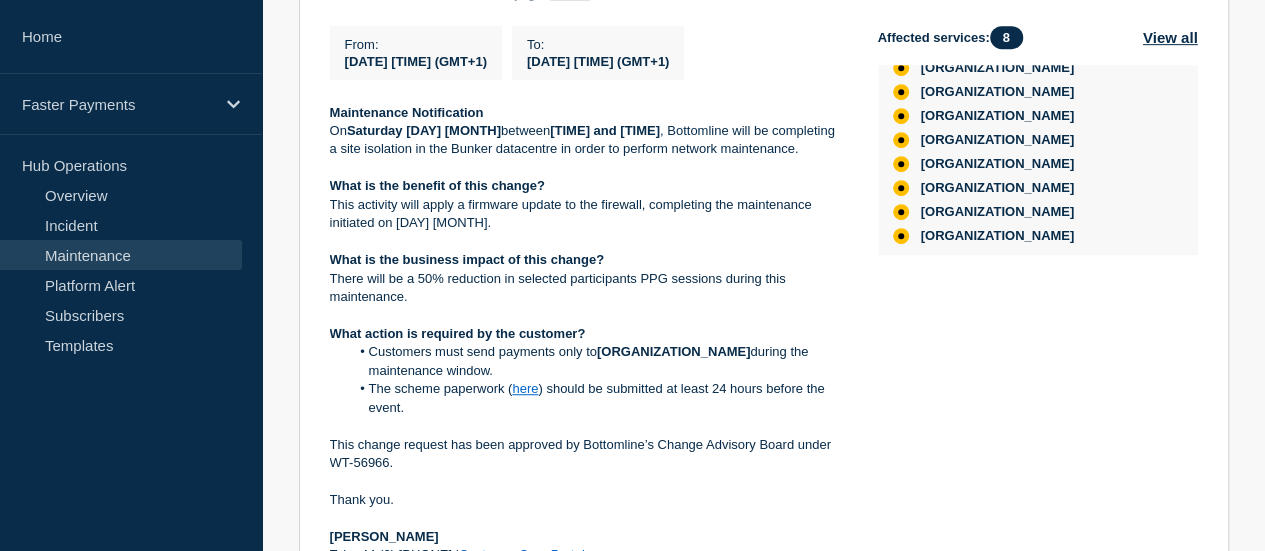 click on "On  Saturday [DAY] [MONTH]  between  [TIME] and [TIME] , Bottomline will be completing a site isolation in the Bunker datacentre in order to perform network maintenance." at bounding box center (588, 140) 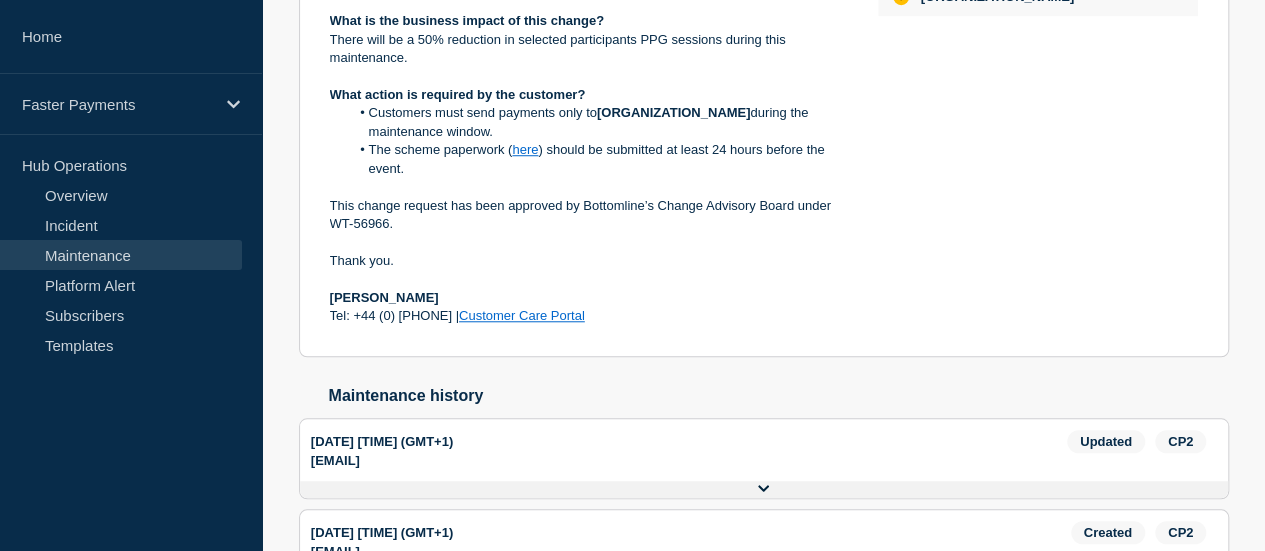 scroll, scrollTop: 700, scrollLeft: 0, axis: vertical 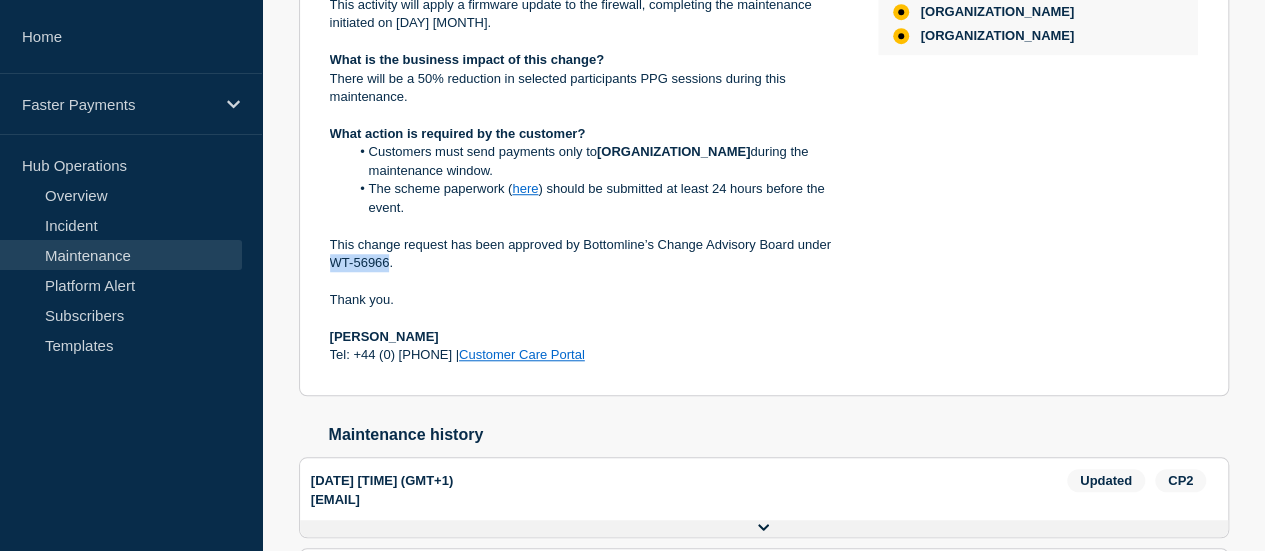 drag, startPoint x: 329, startPoint y: 271, endPoint x: 389, endPoint y: 275, distance: 60.133186 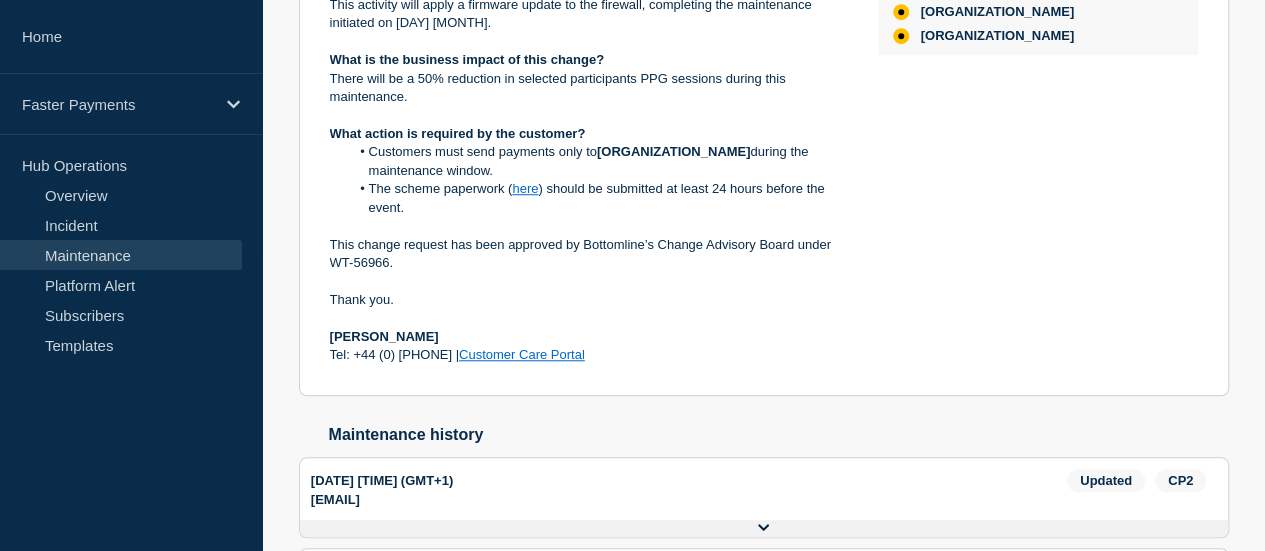click on "Thank you." at bounding box center (588, 300) 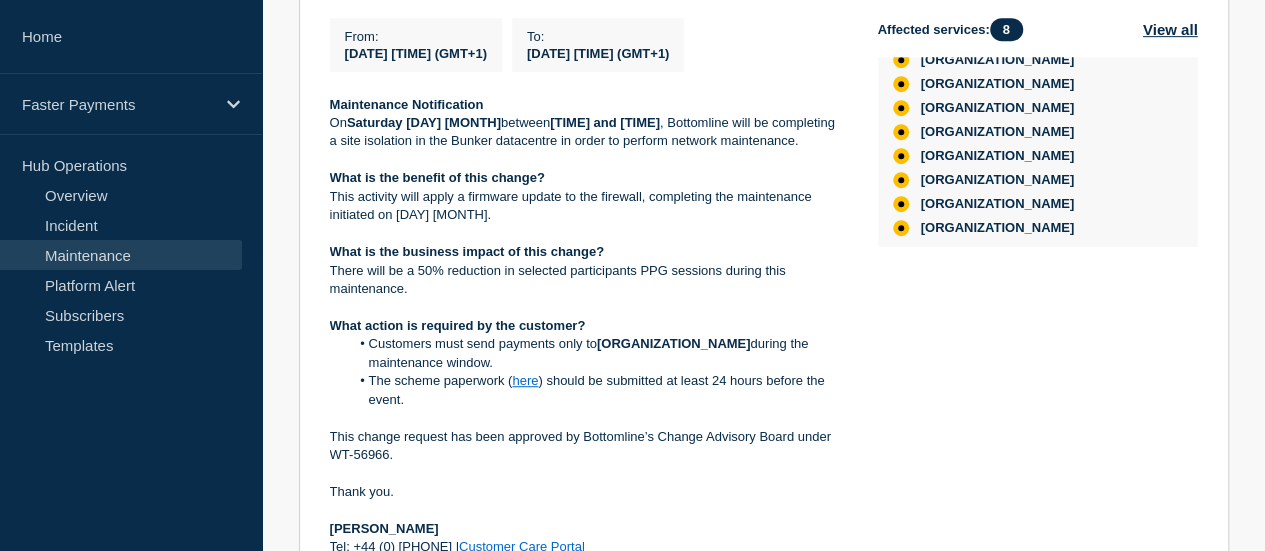 scroll, scrollTop: 500, scrollLeft: 0, axis: vertical 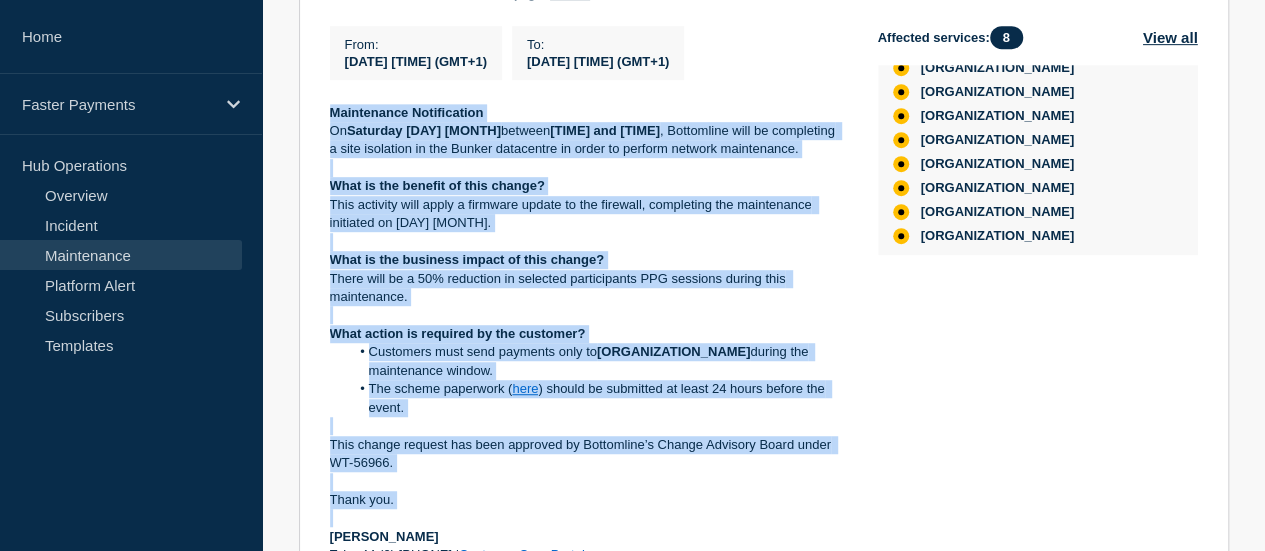 drag, startPoint x: 326, startPoint y: 126, endPoint x: 654, endPoint y: 535, distance: 524.2757 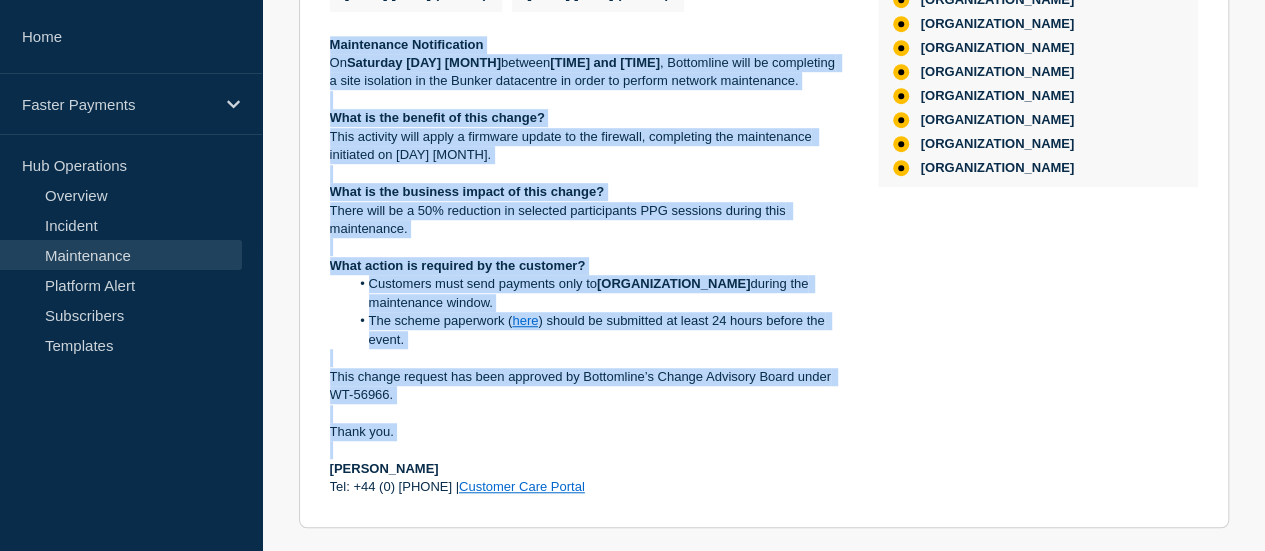 scroll, scrollTop: 600, scrollLeft: 0, axis: vertical 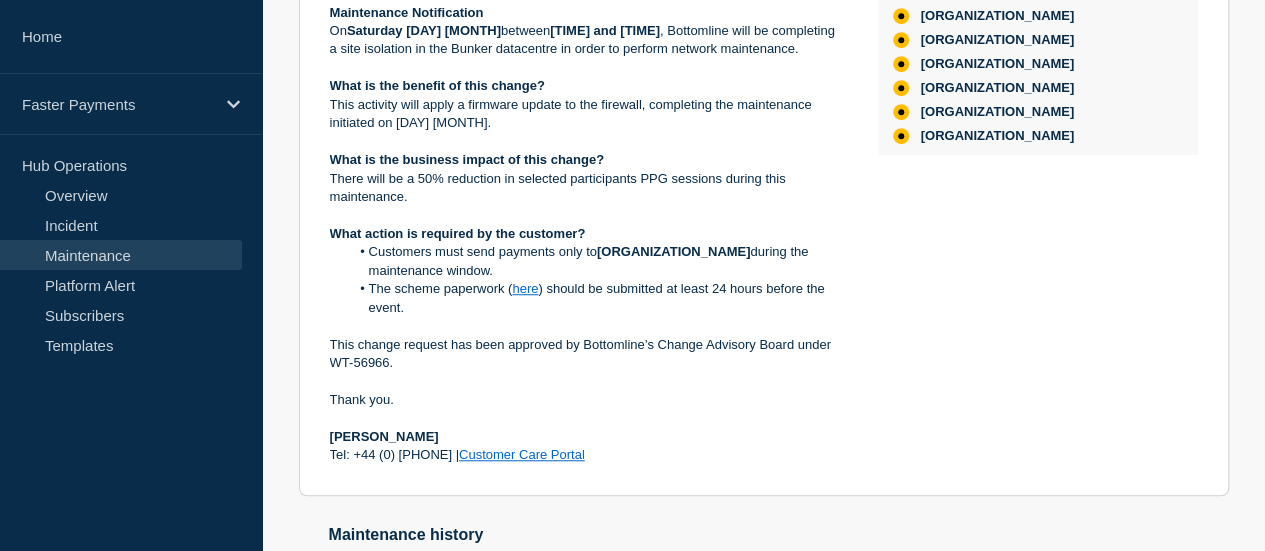 click on "[PERSON_NAME]" at bounding box center (588, 437) 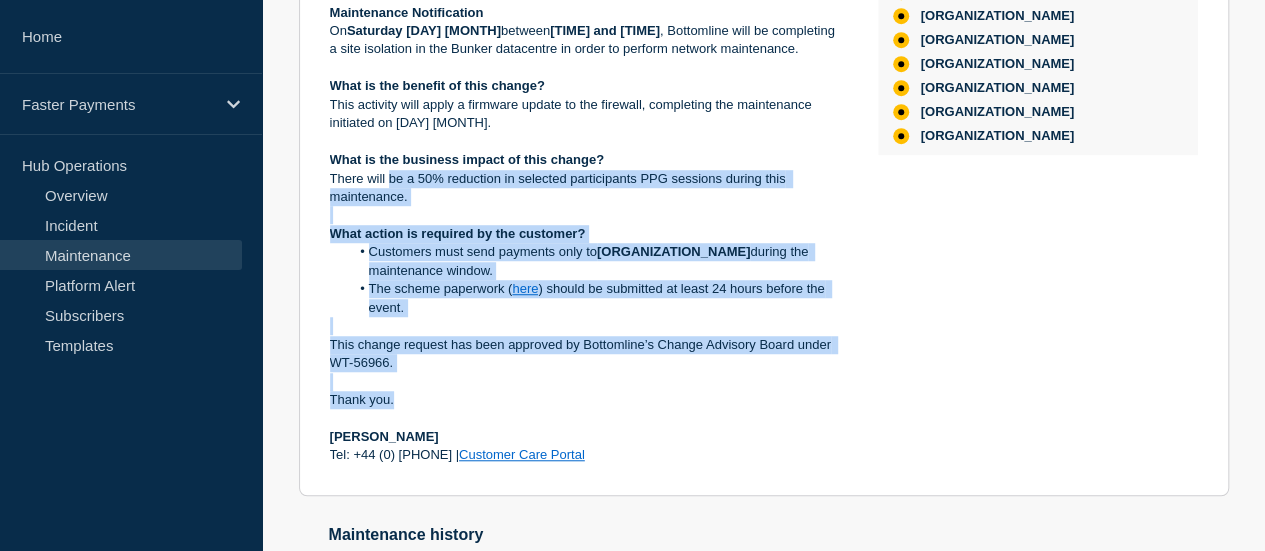 drag, startPoint x: 387, startPoint y: 207, endPoint x: 696, endPoint y: 413, distance: 371.3718 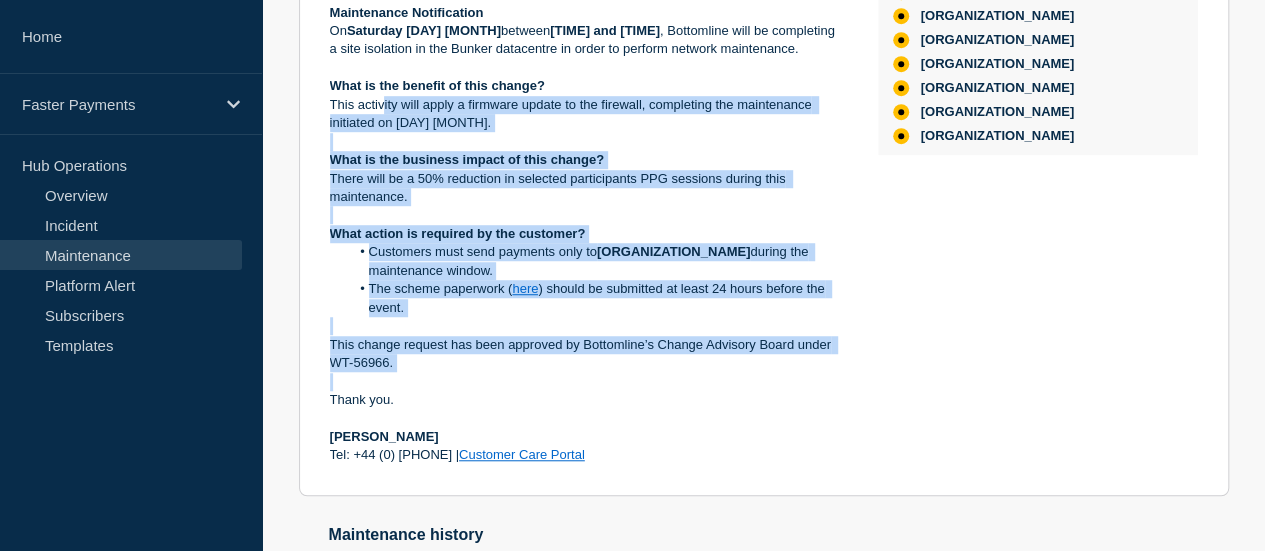 drag, startPoint x: 612, startPoint y: 392, endPoint x: 384, endPoint y: 135, distance: 343.5593 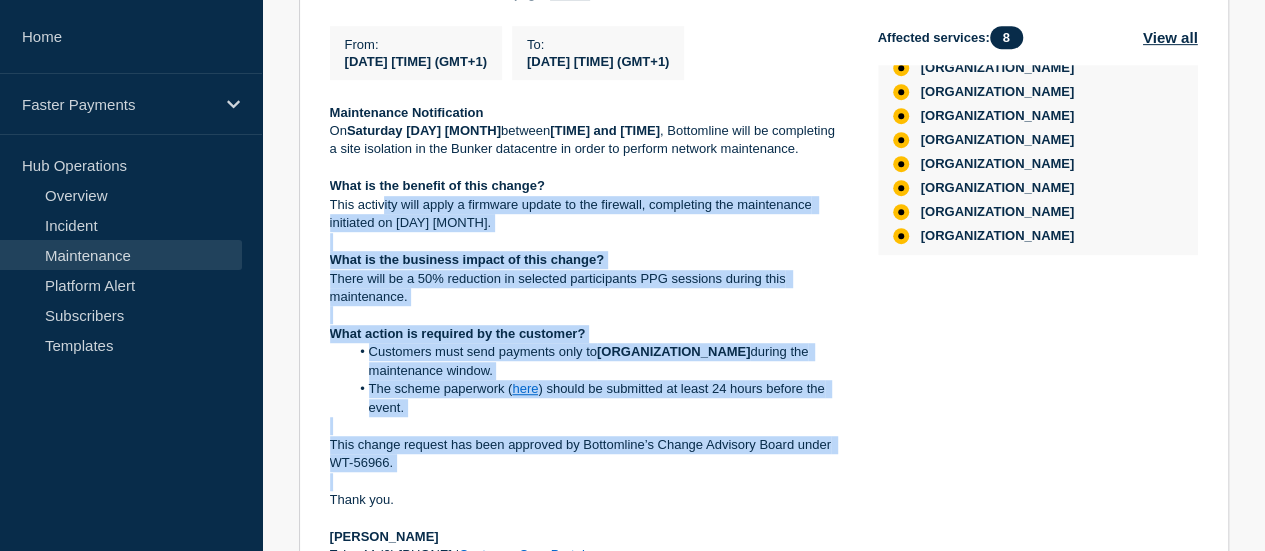 scroll, scrollTop: 400, scrollLeft: 0, axis: vertical 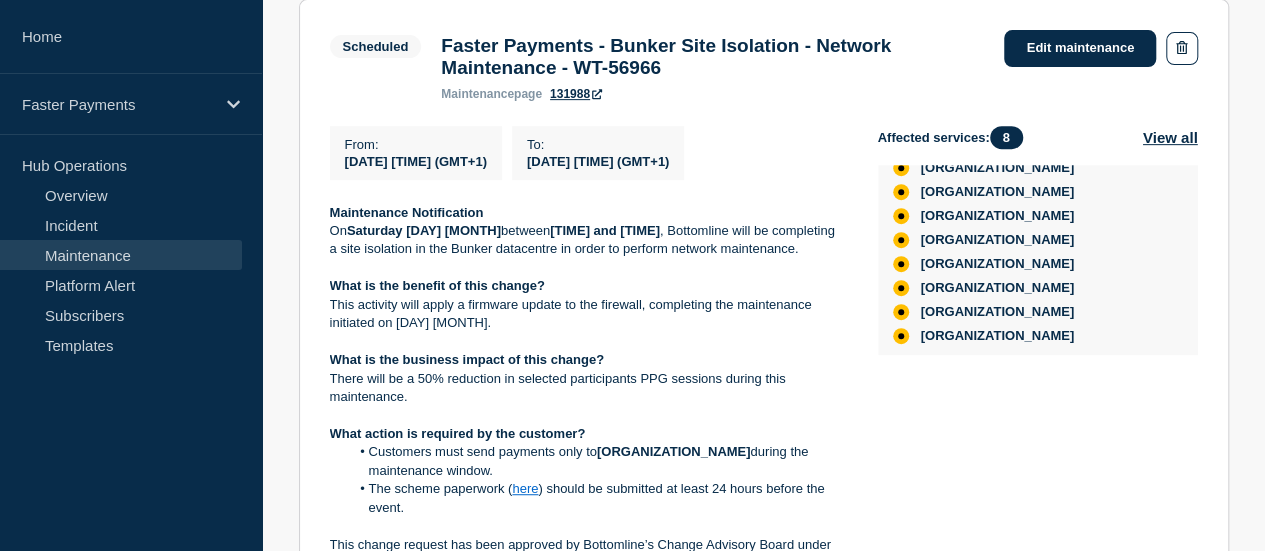click on "Faster Payments - Bunker Site Isolation - Network Maintenance - WT-56966" at bounding box center [712, 57] 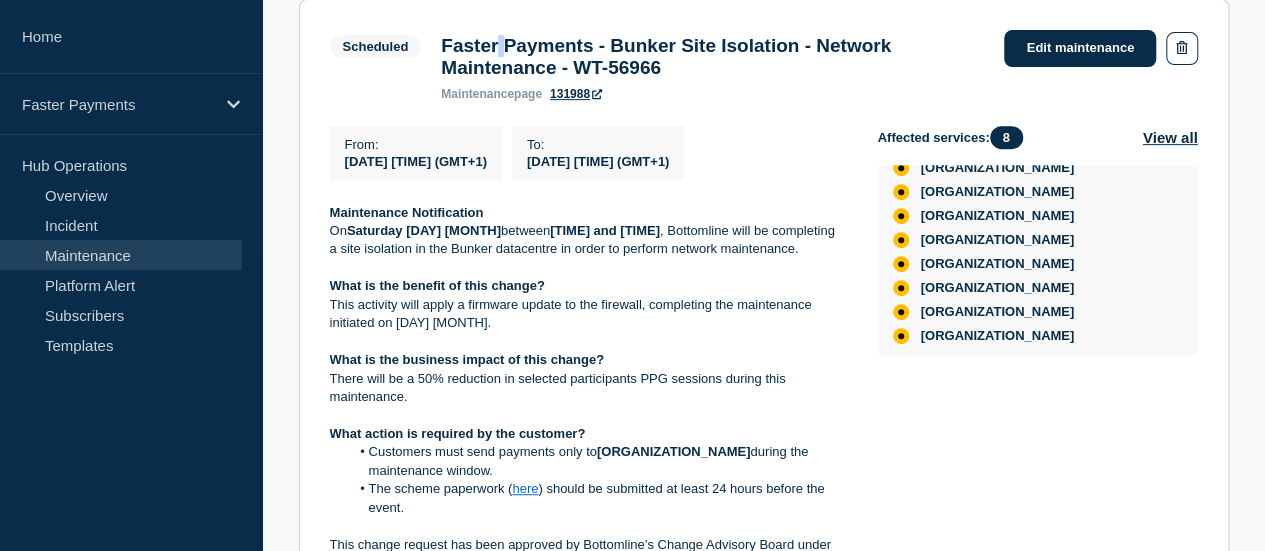 click on "Faster Payments - Bunker Site Isolation - Network Maintenance - WT-56966" at bounding box center [712, 57] 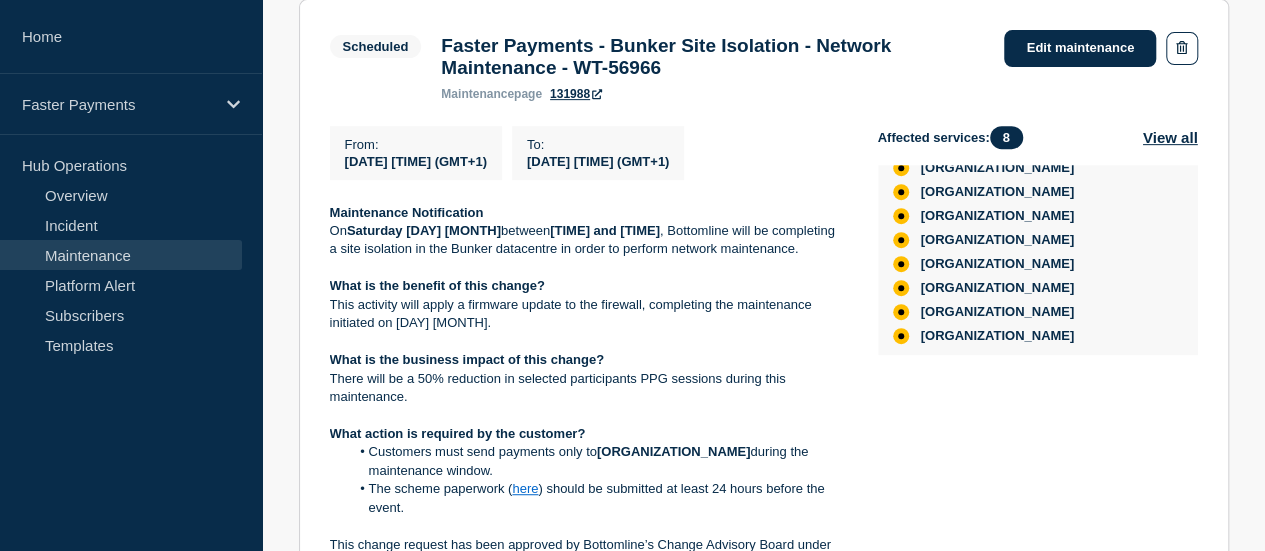 click on "Faster Payments - Bunker Site Isolation - Network Maintenance - WT-56966" at bounding box center [712, 57] 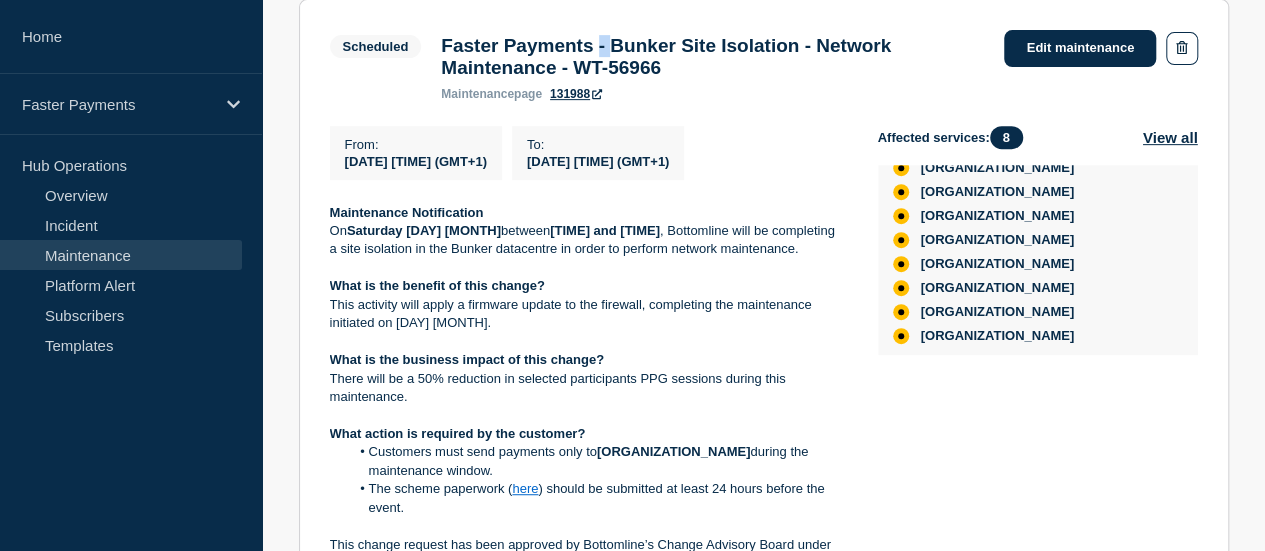 click on "Faster Payments - Bunker Site Isolation - Network Maintenance - WT-56966" at bounding box center [712, 57] 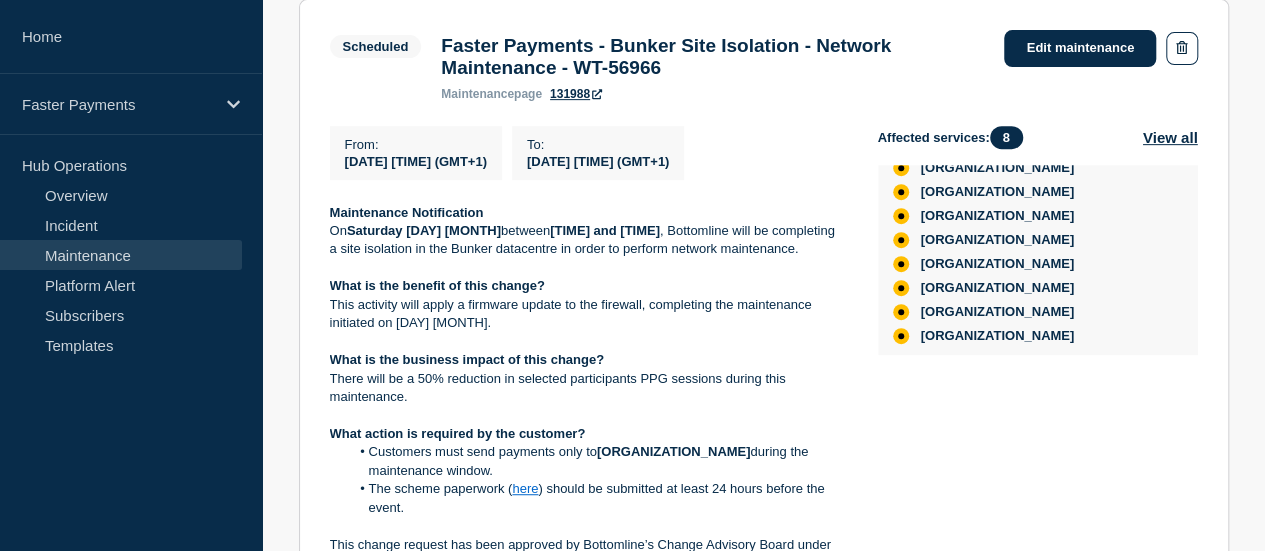 click on "Faster Payments - Bunker Site Isolation - Network Maintenance - WT-56966" at bounding box center (712, 57) 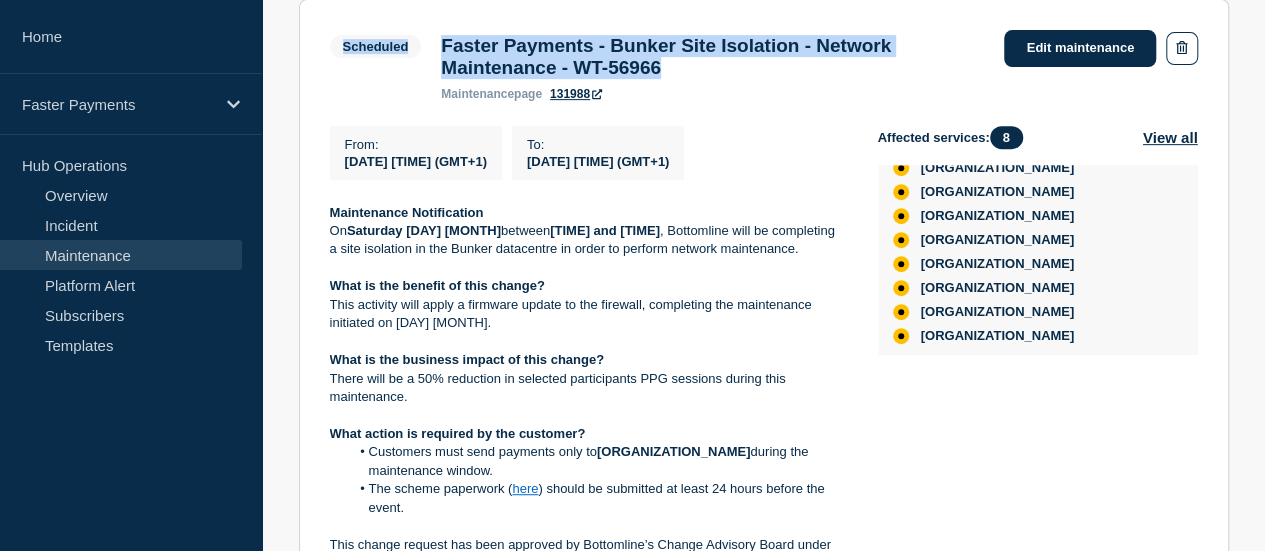drag, startPoint x: 696, startPoint y: 68, endPoint x: 400, endPoint y: 21, distance: 299.7082 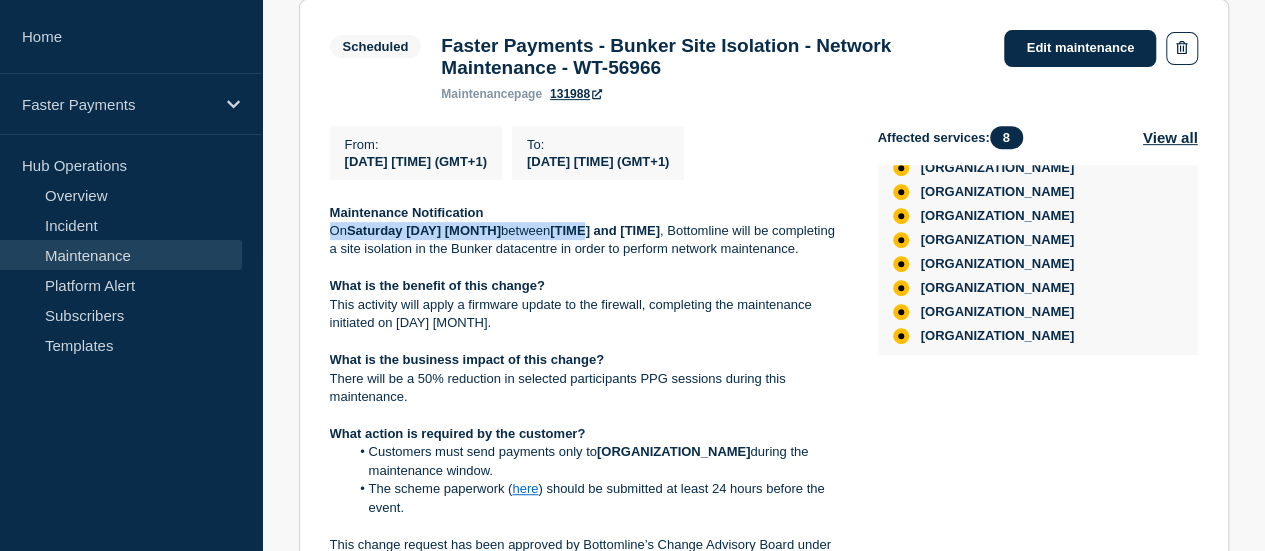 drag, startPoint x: 564, startPoint y: 245, endPoint x: 689, endPoint y: 231, distance: 125.781555 